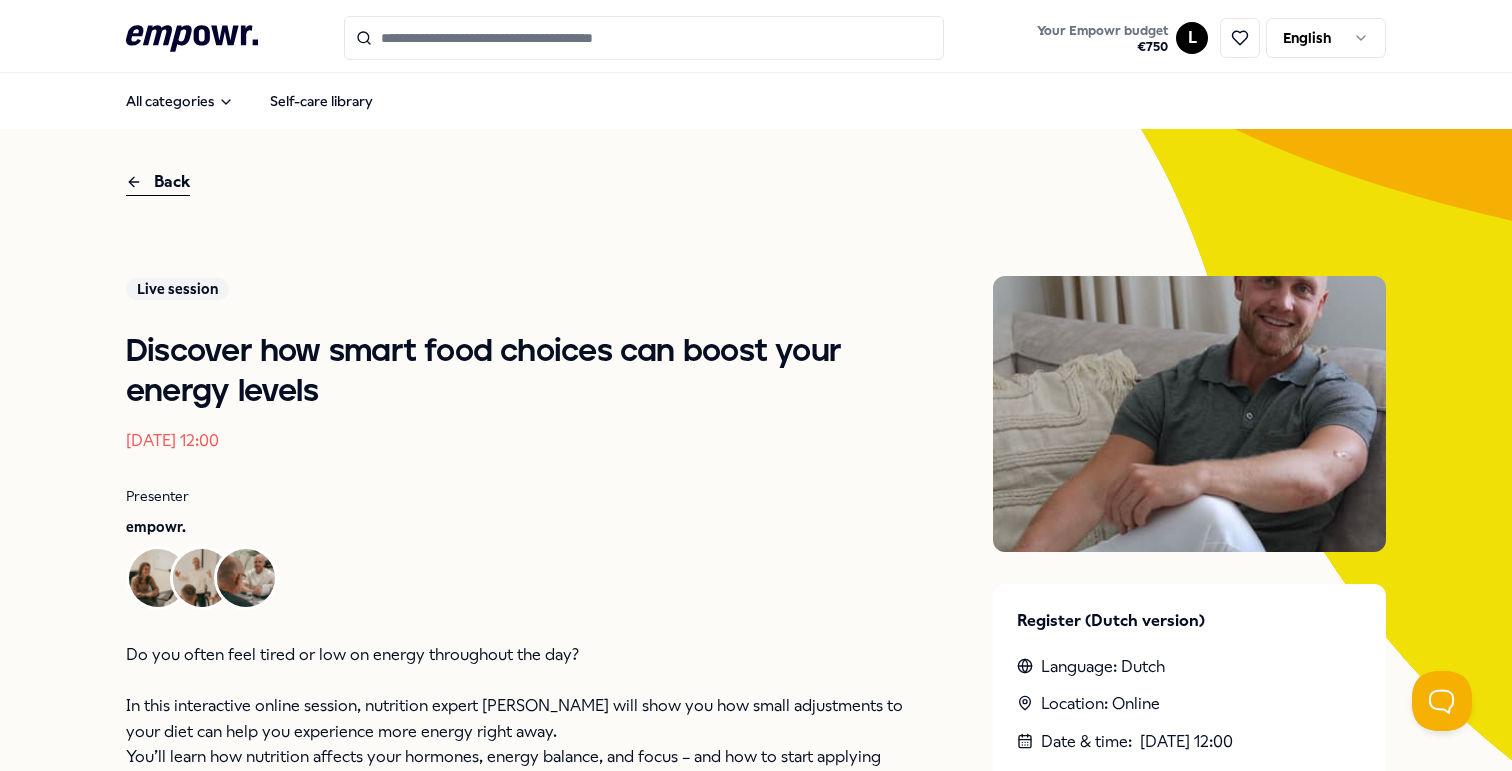 scroll, scrollTop: 0, scrollLeft: 0, axis: both 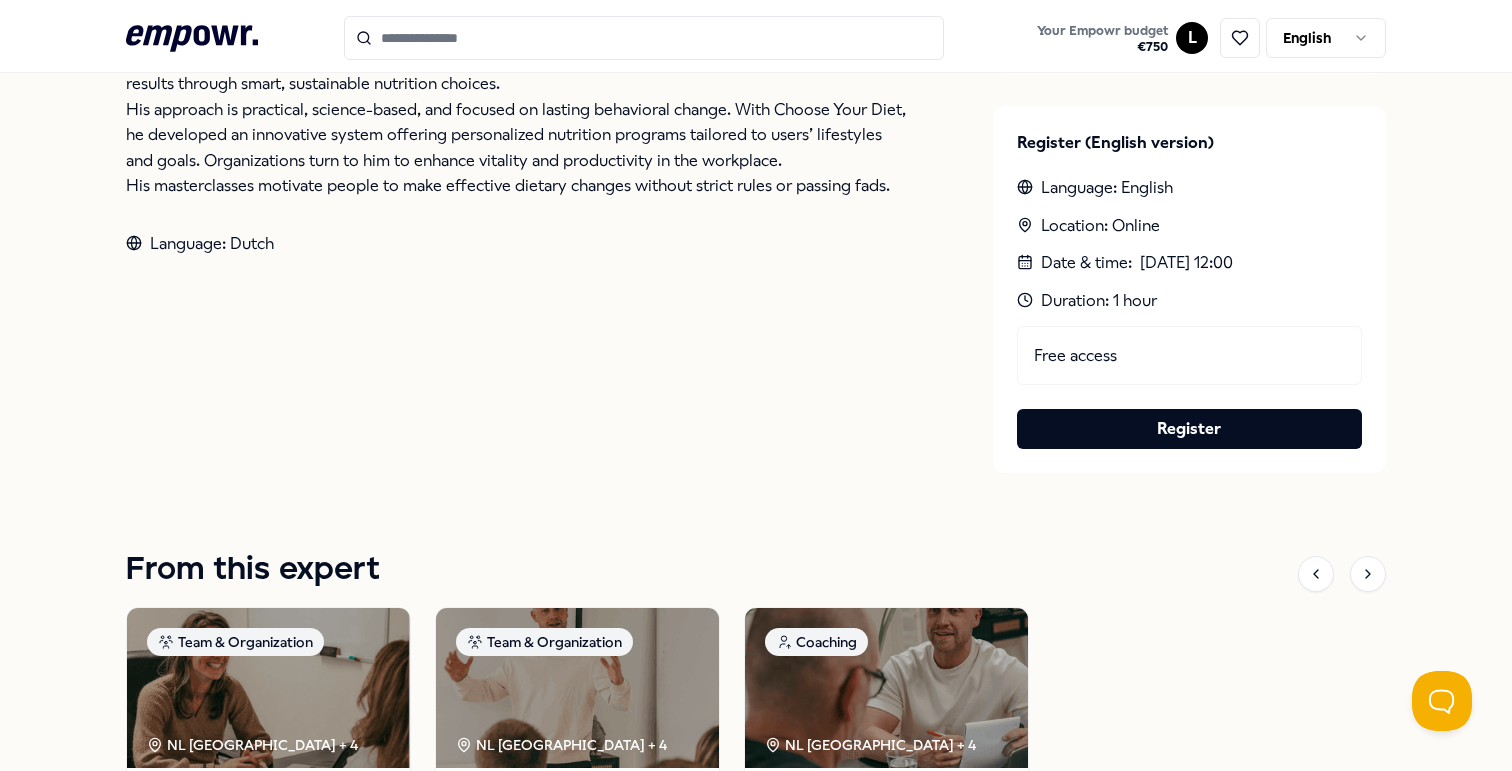 click on "Free access" at bounding box center (1189, 356) 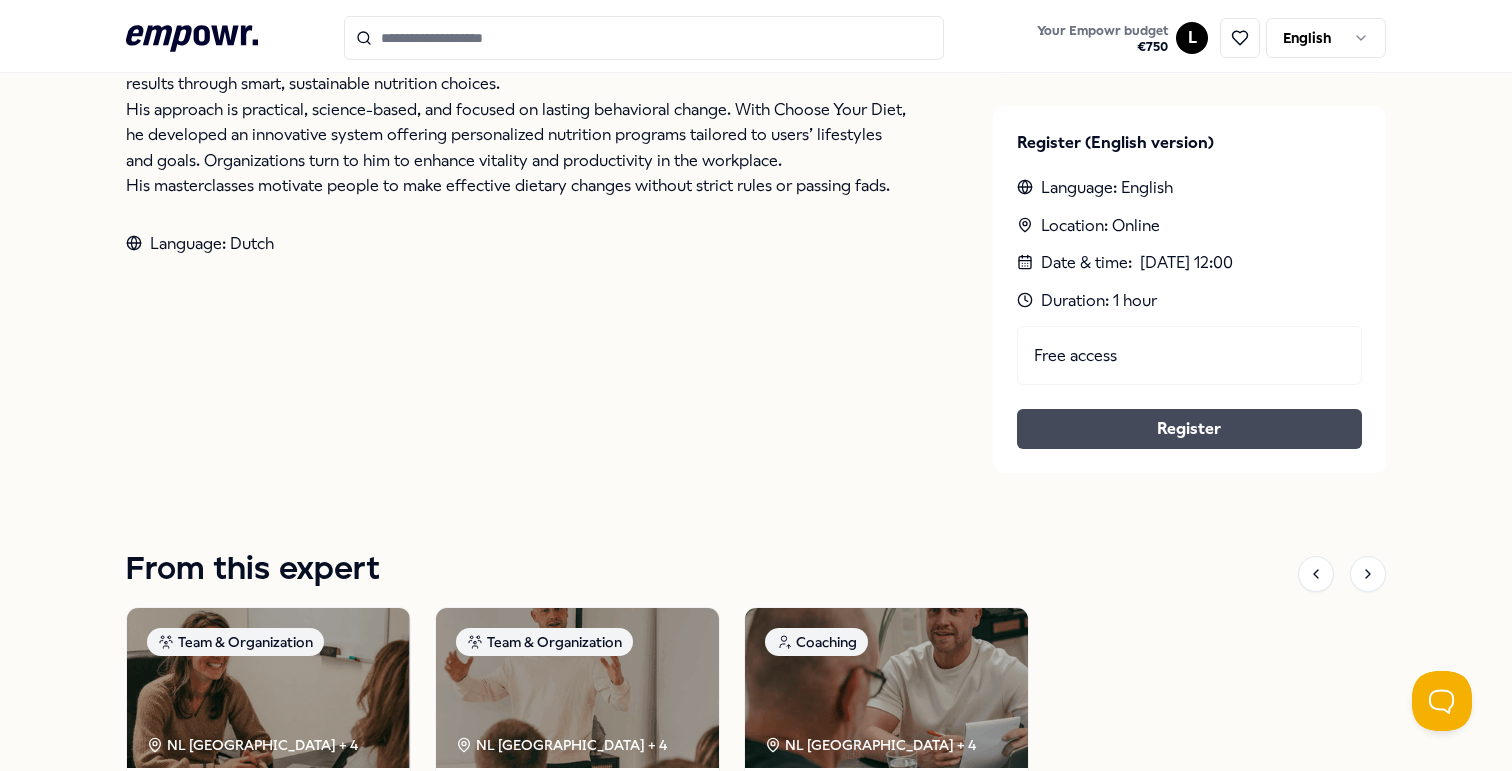 click on "Register" at bounding box center [1189, 429] 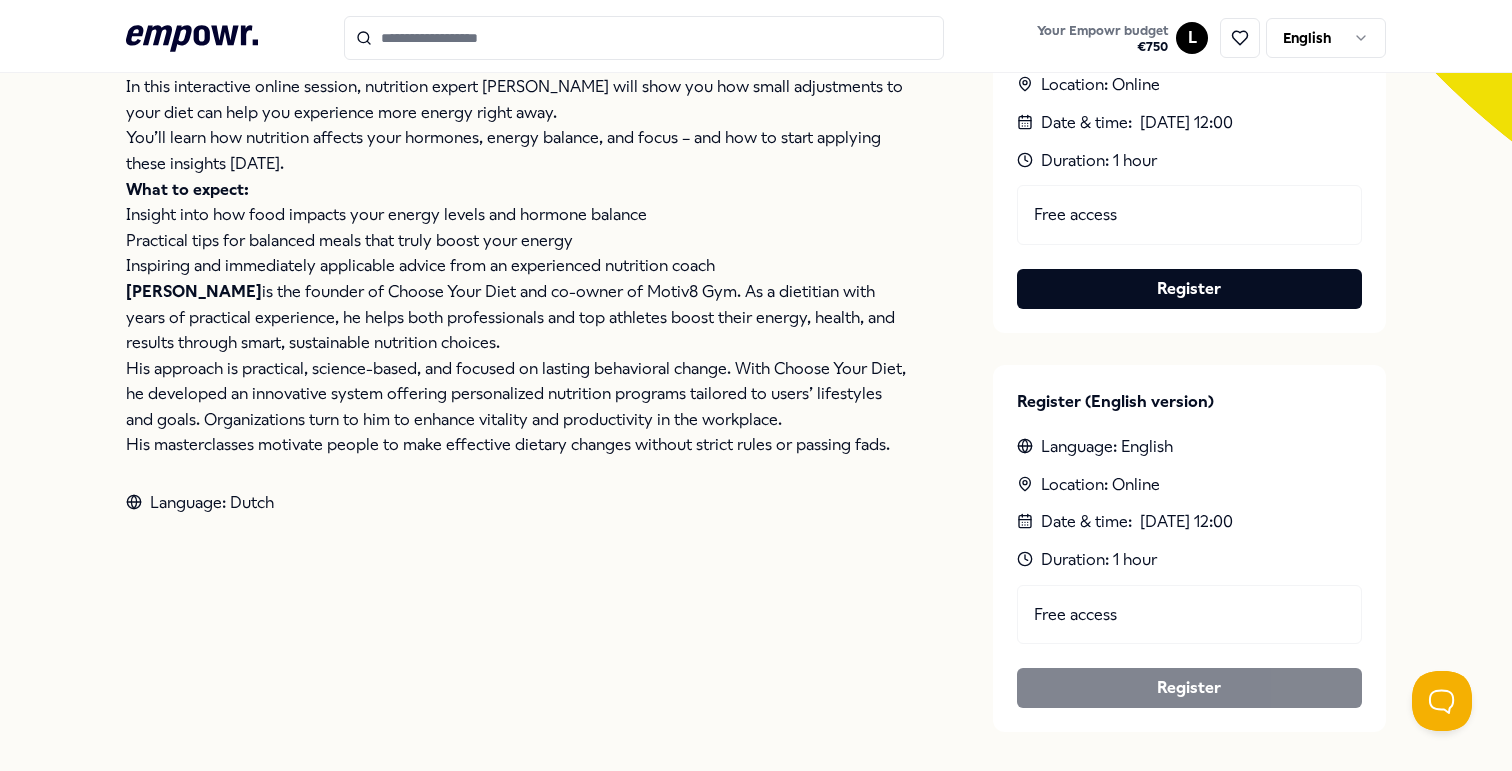 scroll, scrollTop: 0, scrollLeft: 0, axis: both 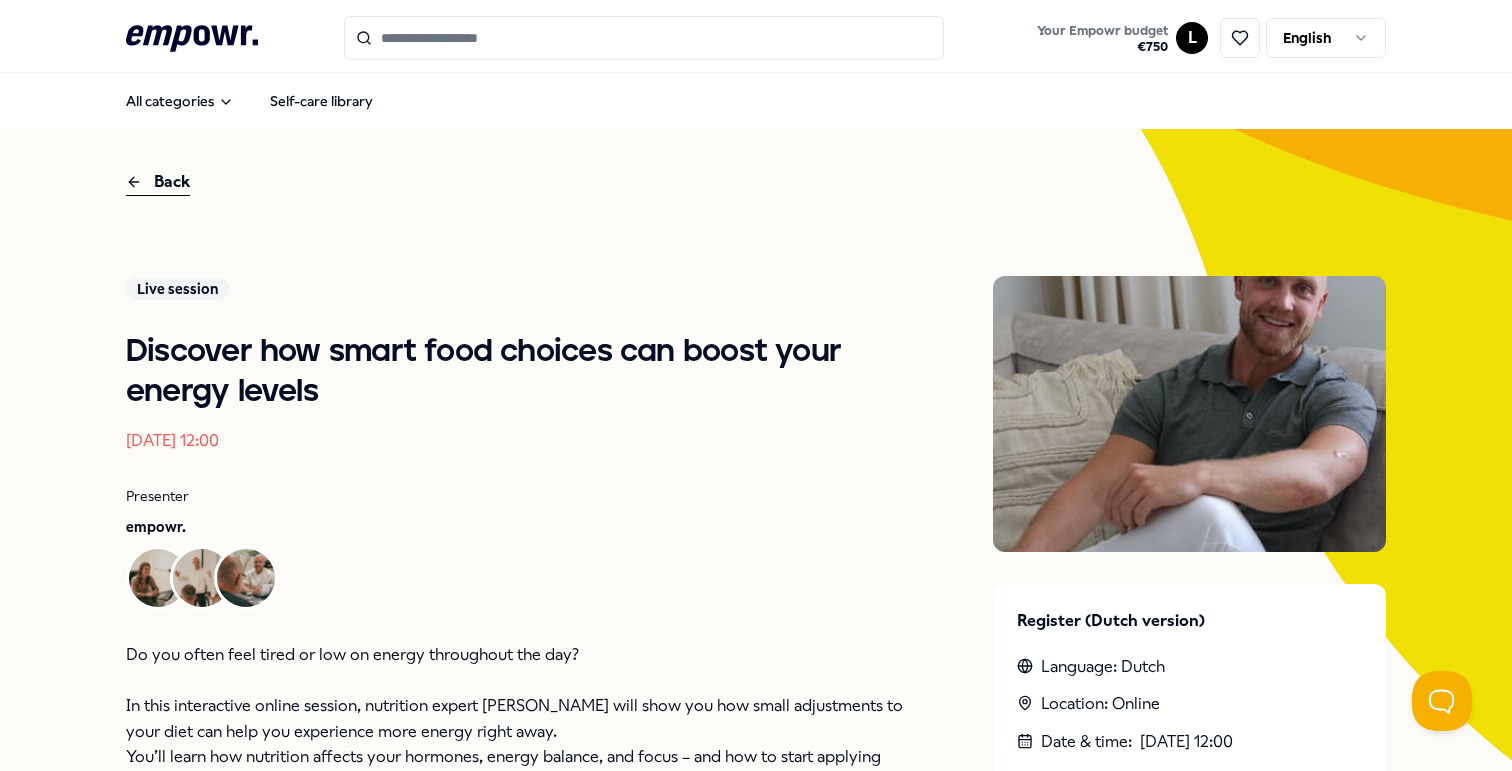 click on ".empowr-logo_svg__cls-1{fill:#03032f} Your Empowr budget € 750 L English All categories   Self-care library Back Live session Discover how smart food choices can boost your energy levels [DATE] 12:00 Presenter empowr. Do you often feel tired or low on energy throughout the day? In this interactive online session, nutrition expert [PERSON_NAME] will show you how small adjustments to your diet can help you experience more energy right away. You’ll learn how nutrition affects your hormones, energy balance, and focus – and how to start applying these insights [DATE]. What to expect: Insight into how food impacts your energy levels and hormone balance Practical tips for balanced meals that truly boost your energy Inspiring and immediately applicable advice from an experienced nutrition coach [PERSON_NAME] His masterclasses motivate people to make effective dietary changes without strict rules or passing fads. Language: Dutch Register (Dutch version) Language: Dutch Location: Online Date & time : :" at bounding box center [756, 385] 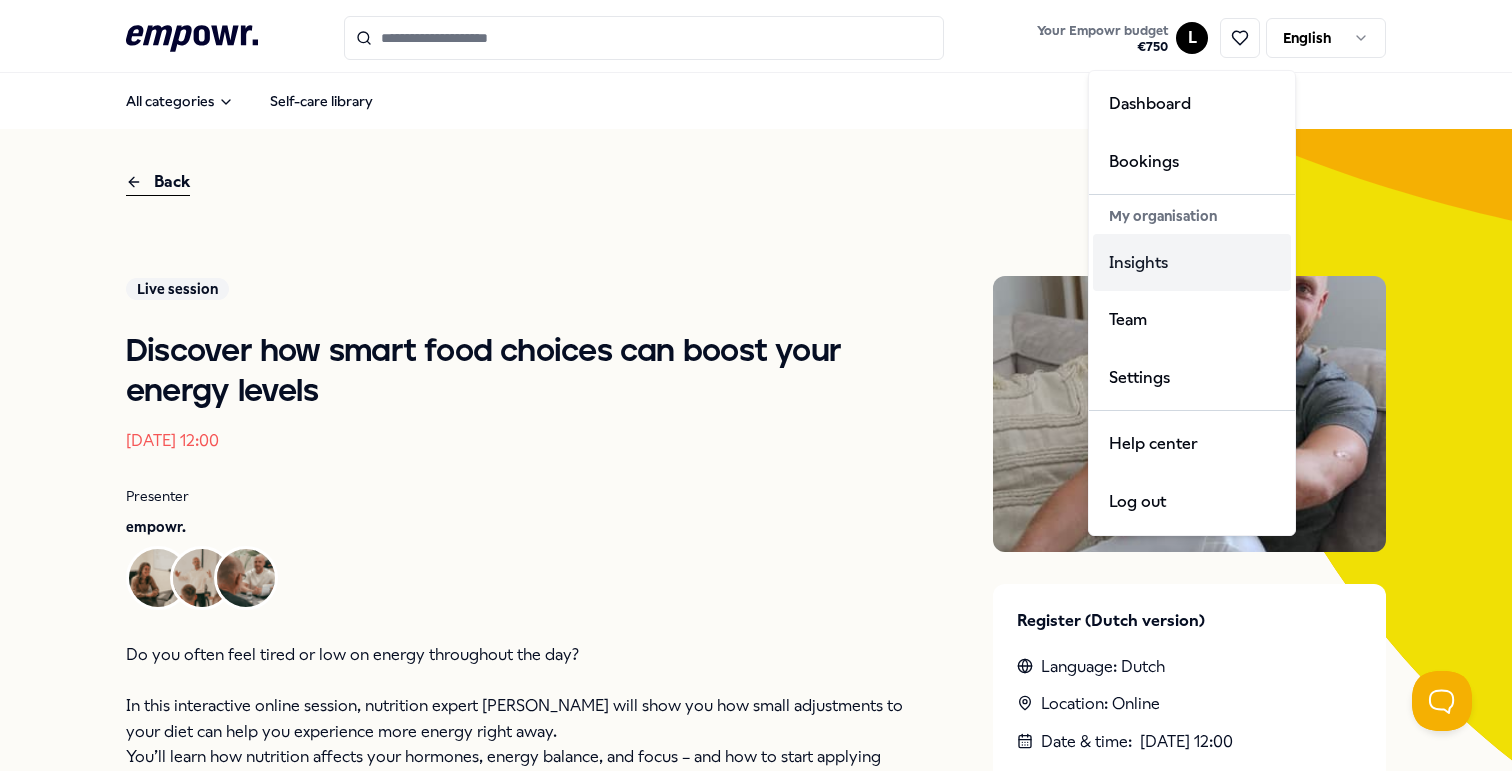 click on "Insights" at bounding box center (1192, 263) 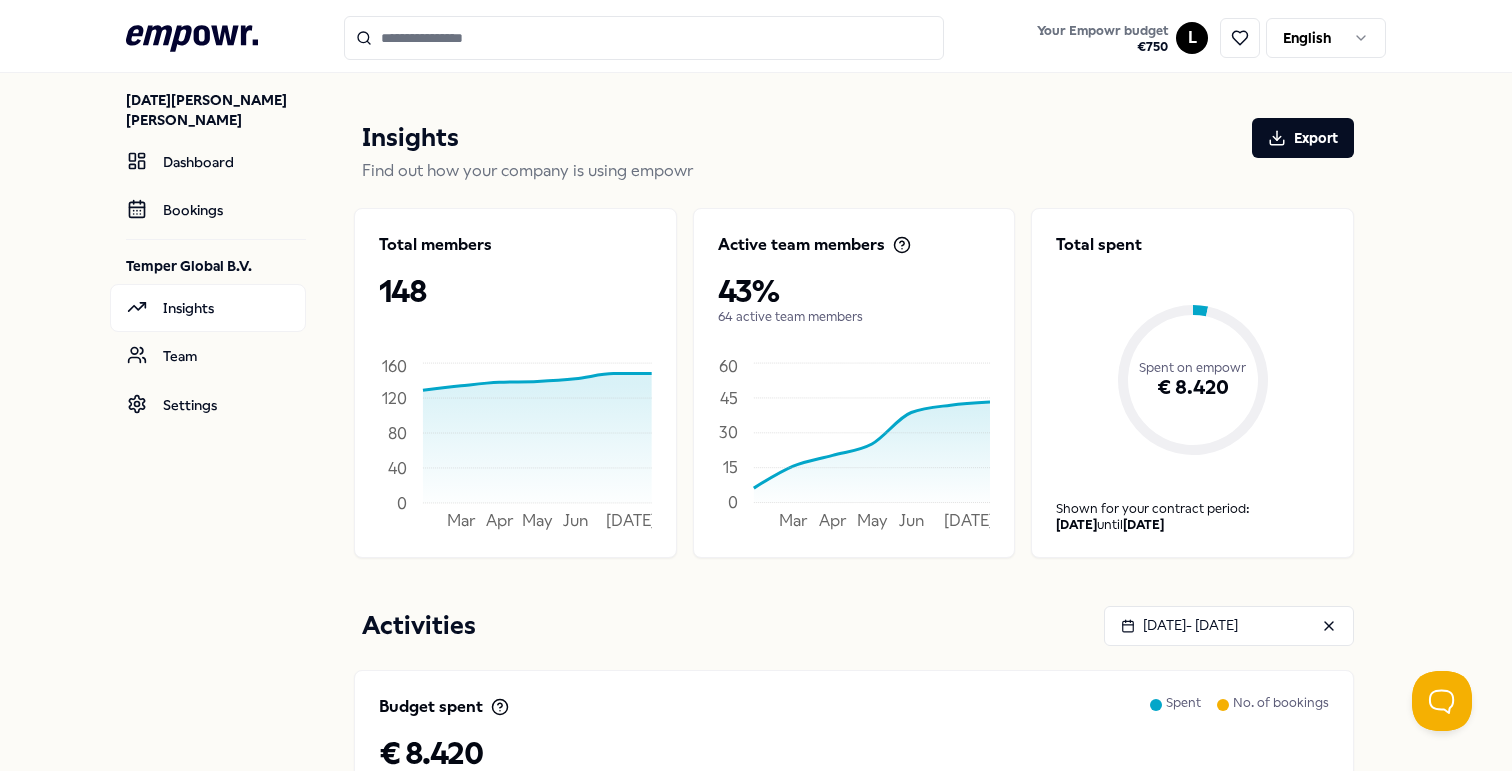 scroll, scrollTop: 0, scrollLeft: 0, axis: both 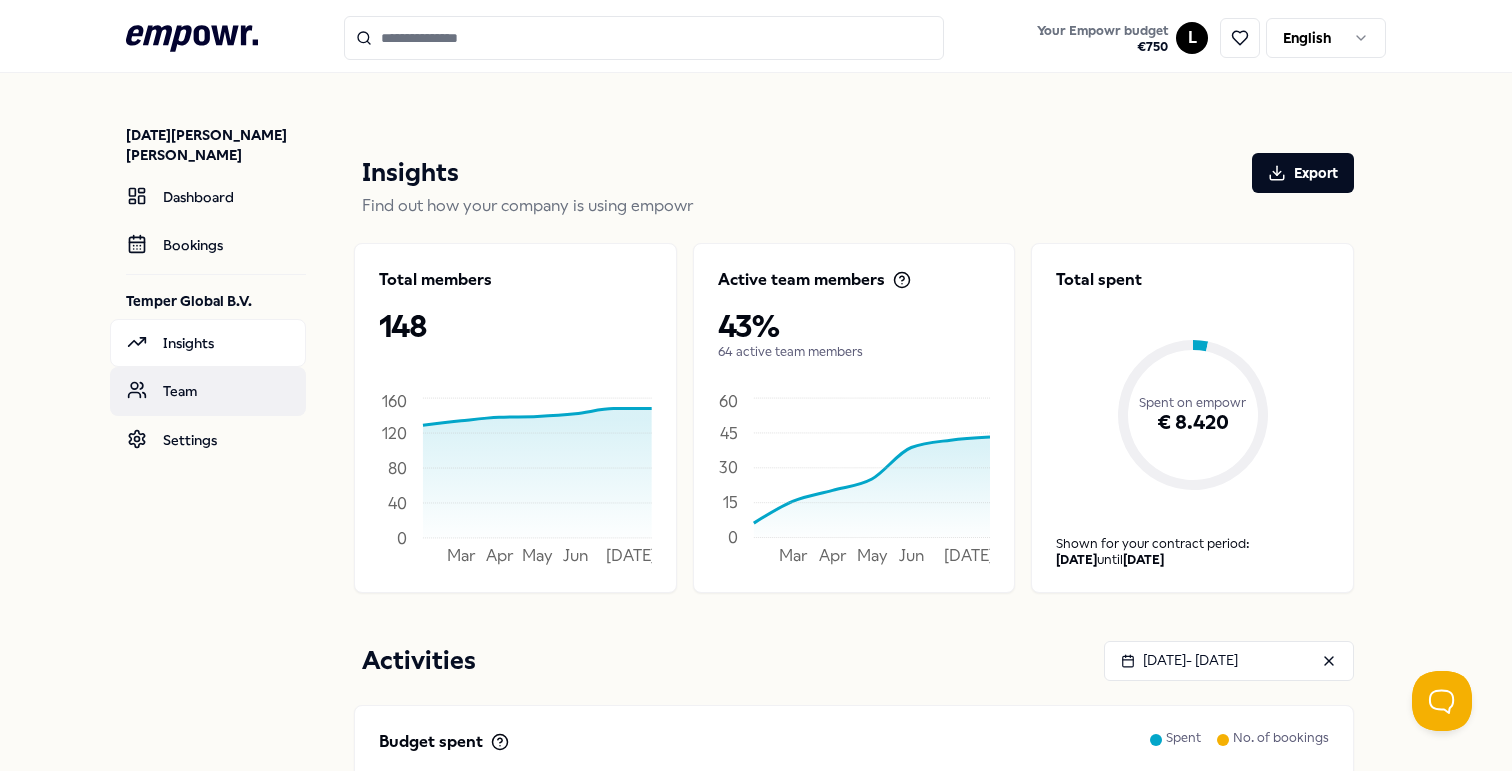 click on "Team" at bounding box center [208, 391] 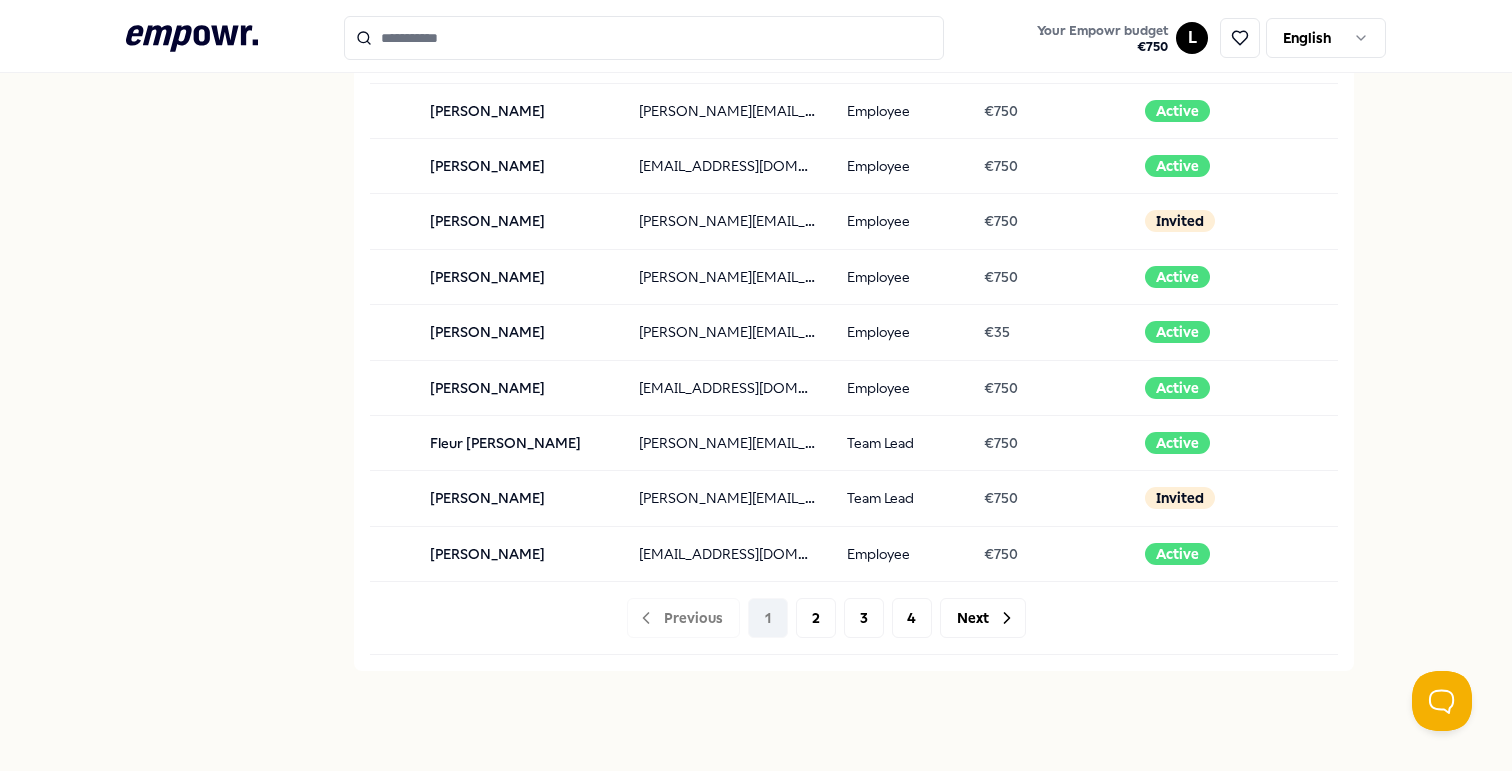 scroll, scrollTop: 1950, scrollLeft: 0, axis: vertical 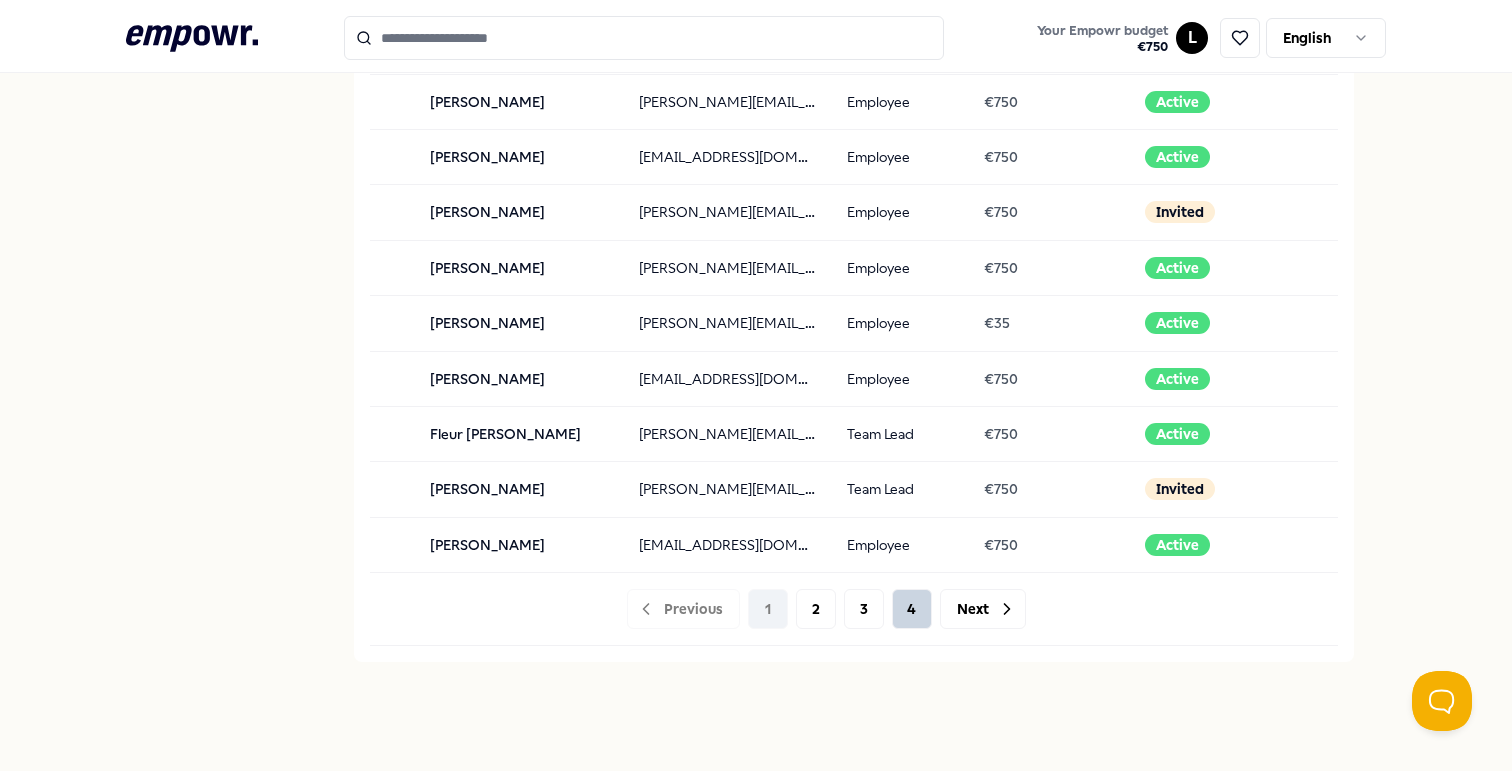 click on "4" at bounding box center (912, 609) 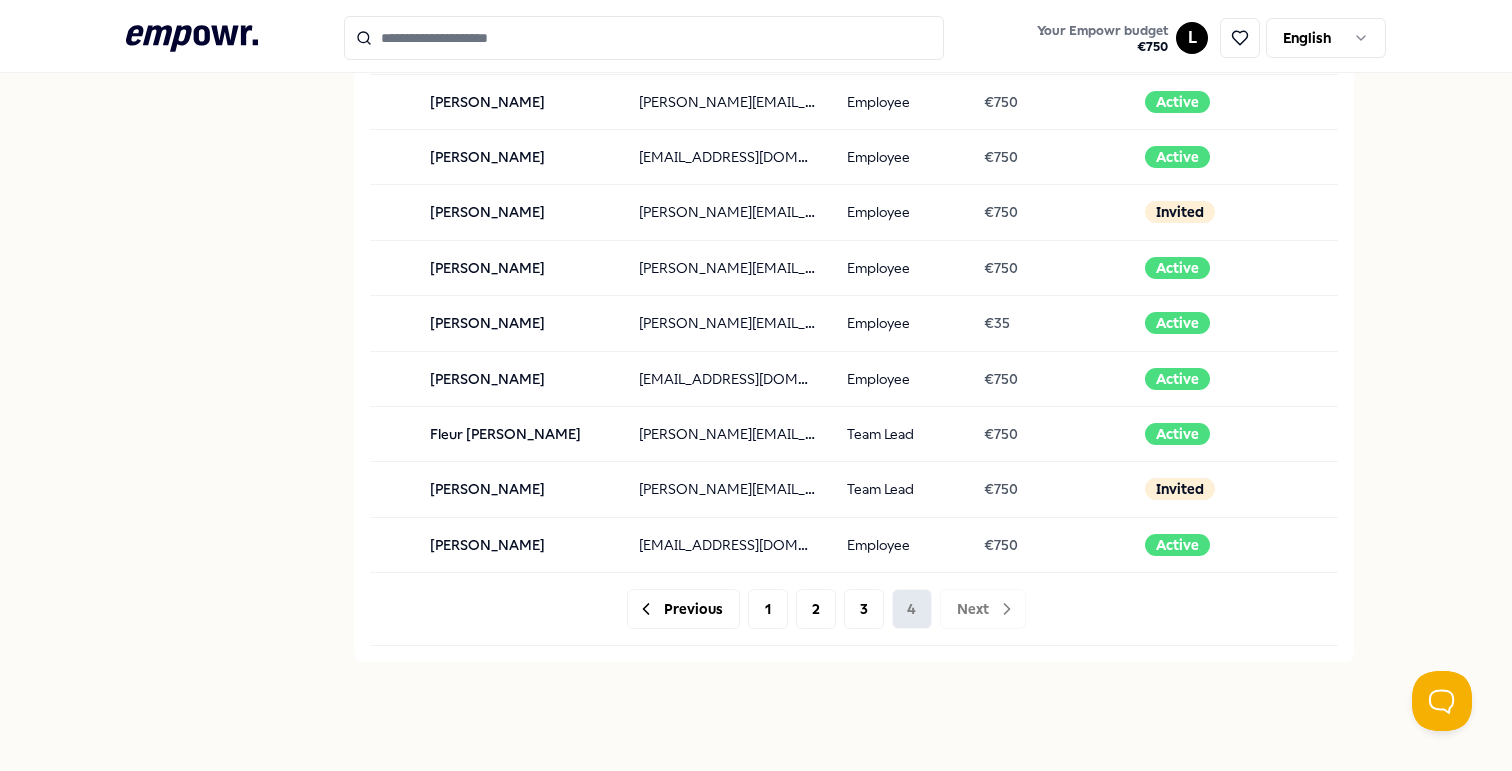scroll, scrollTop: 3, scrollLeft: 0, axis: vertical 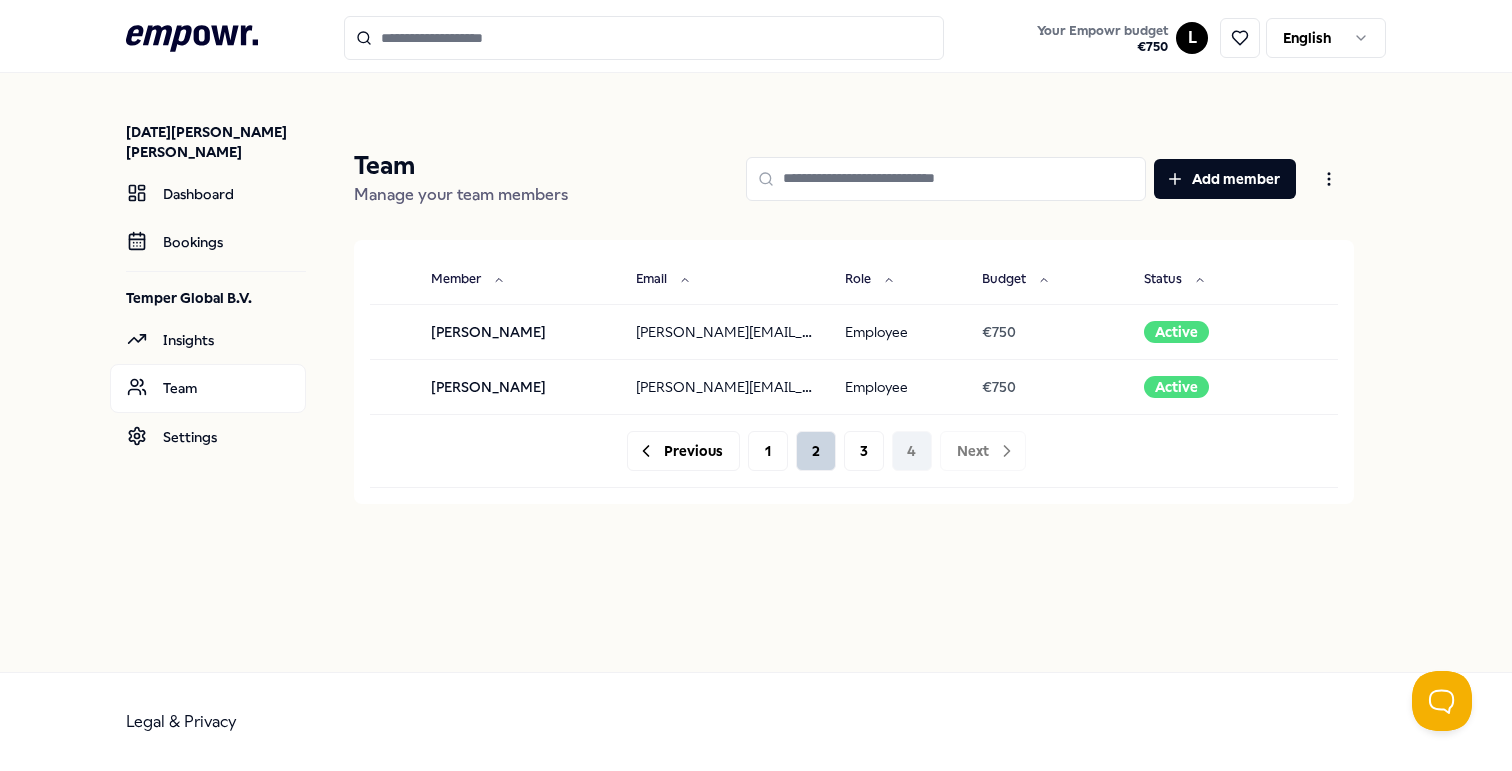 click on "2" at bounding box center (816, 451) 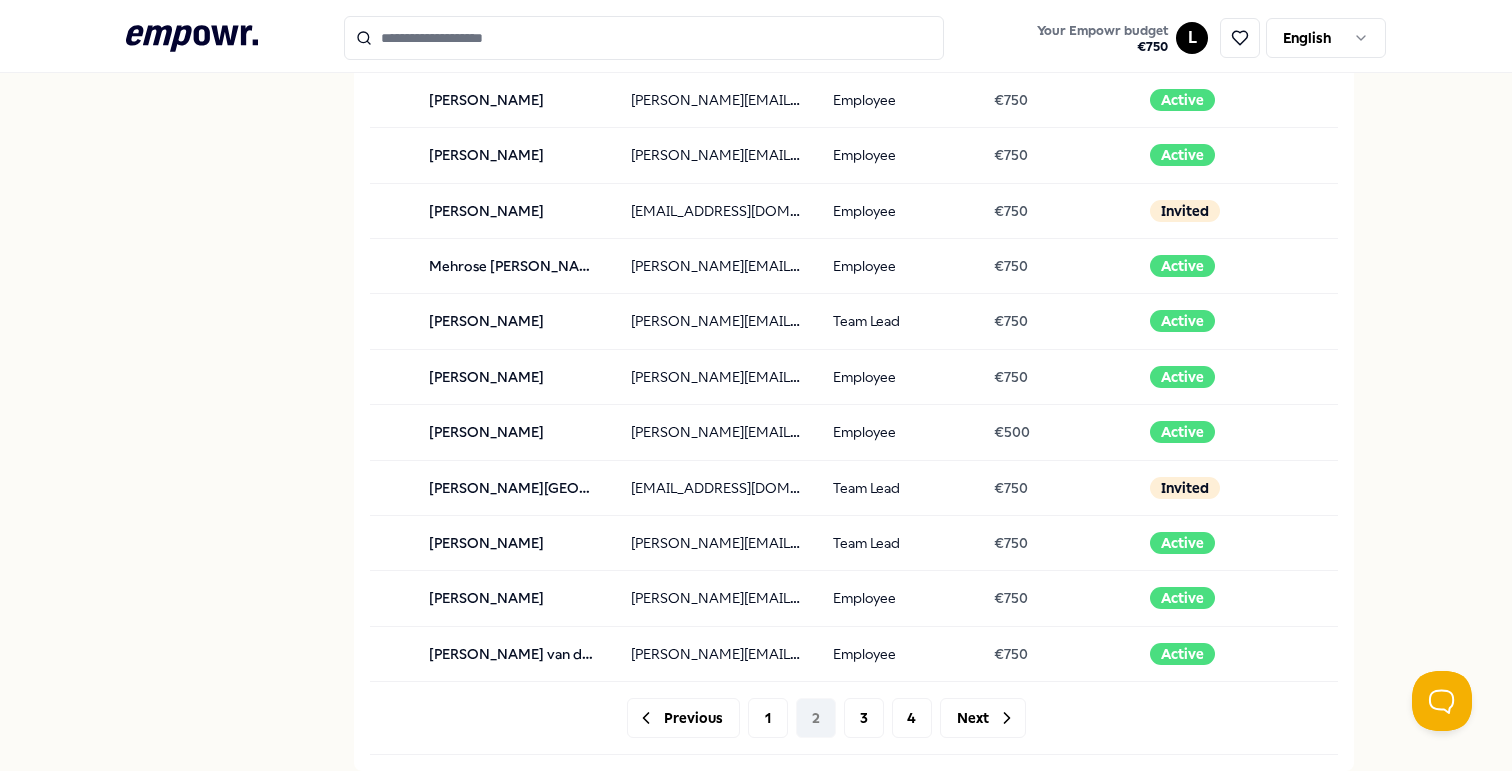 scroll, scrollTop: 2108, scrollLeft: 0, axis: vertical 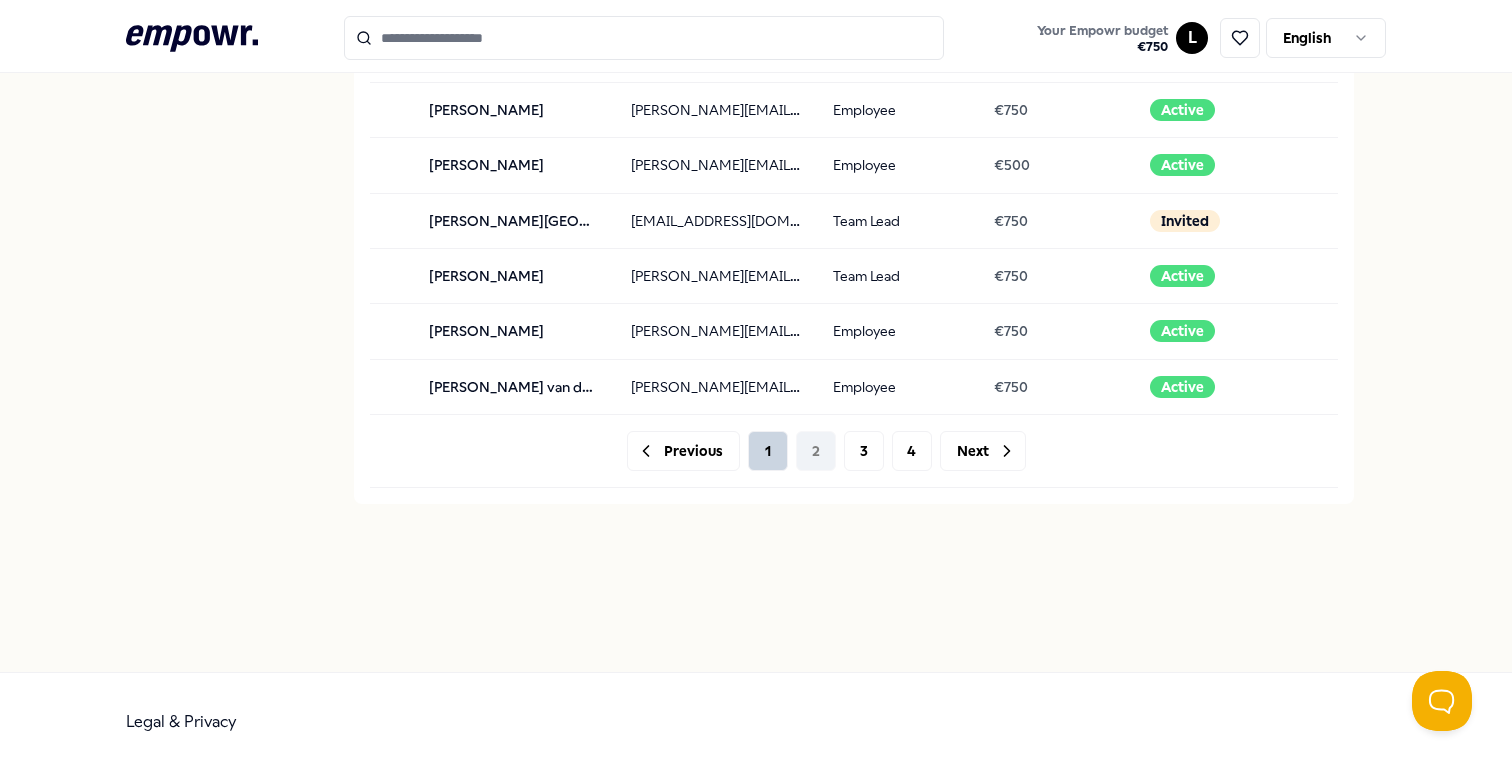 click on "1" at bounding box center (768, 451) 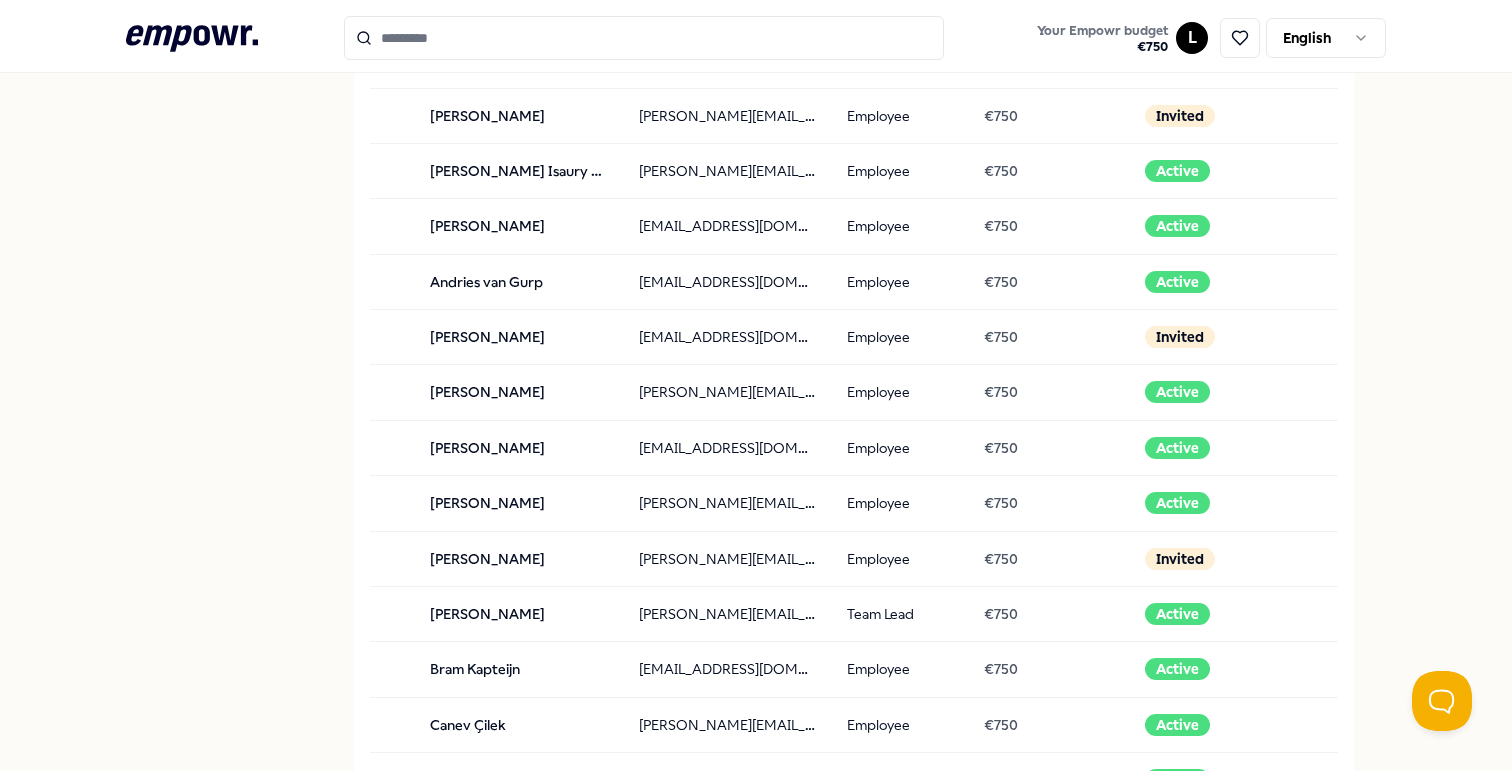 scroll, scrollTop: 0, scrollLeft: 0, axis: both 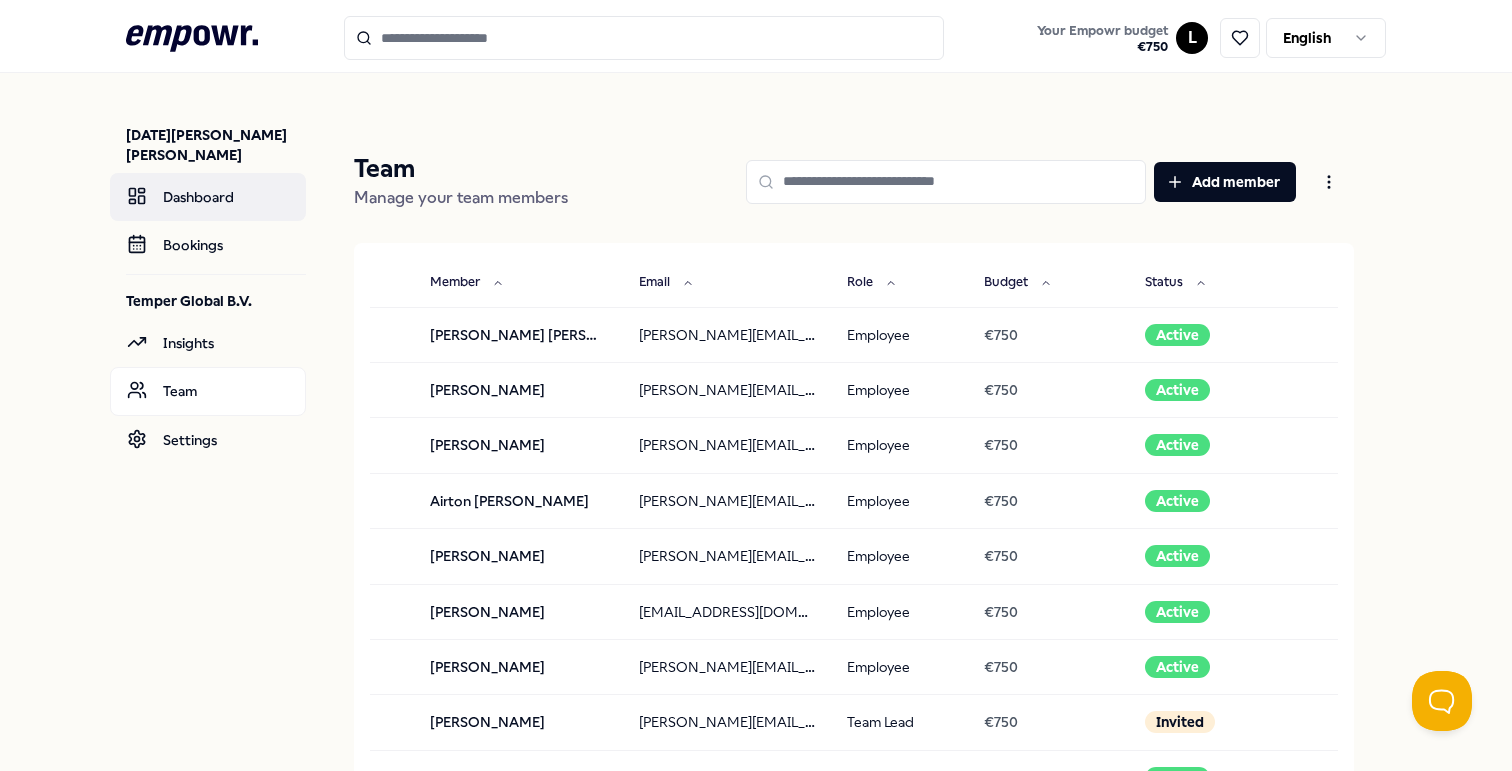 click on "Dashboard" at bounding box center [208, 197] 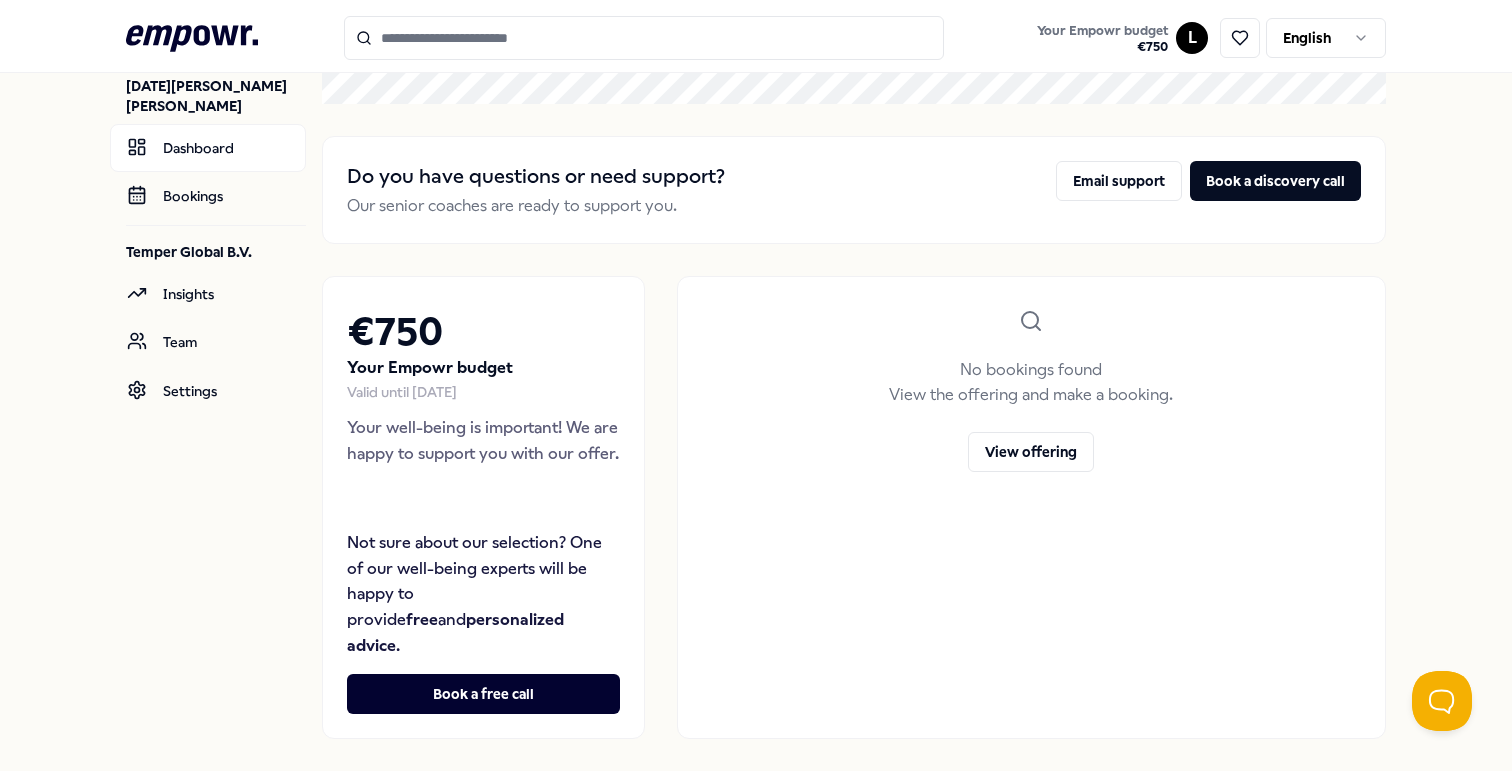 scroll, scrollTop: 0, scrollLeft: 0, axis: both 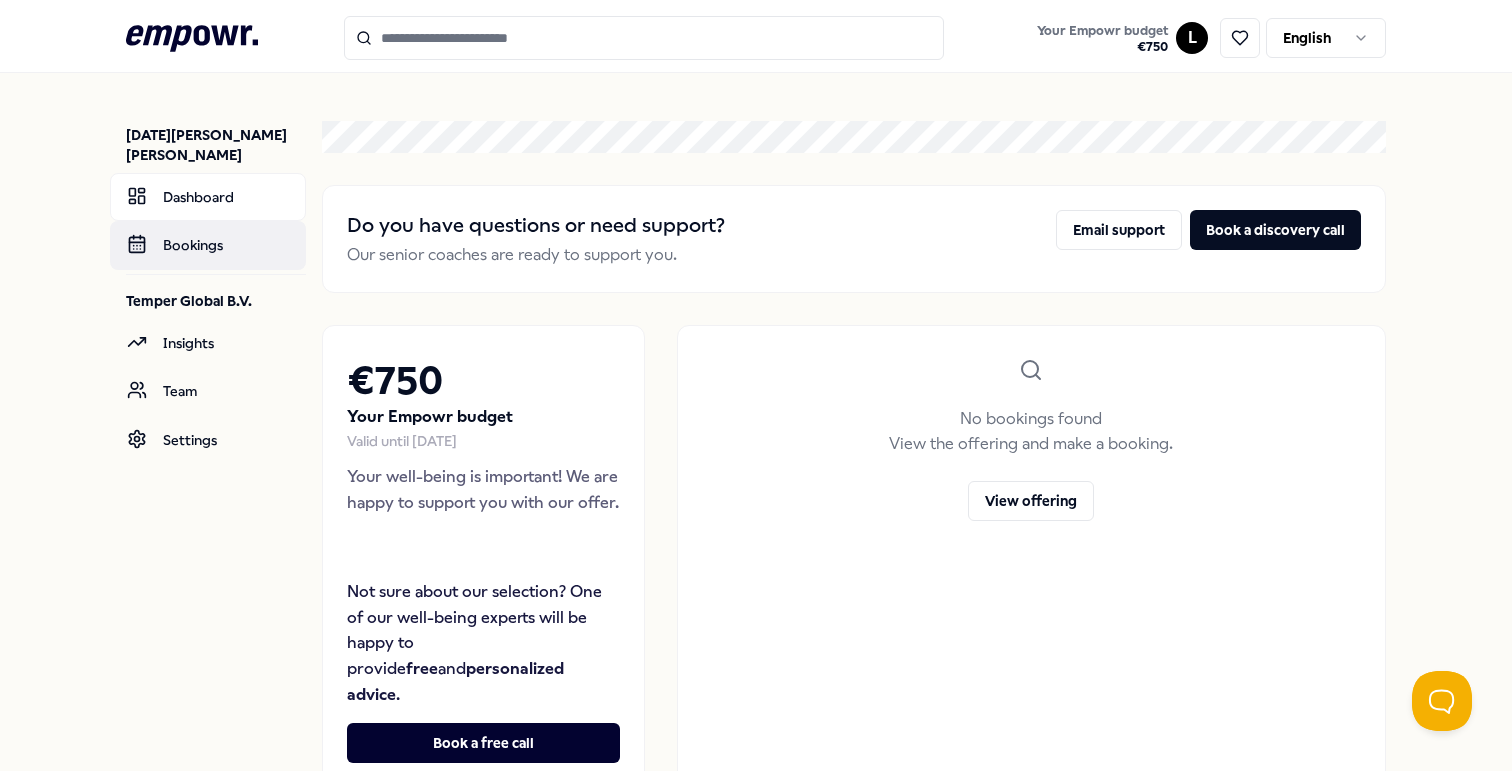 click on "Bookings" at bounding box center [208, 245] 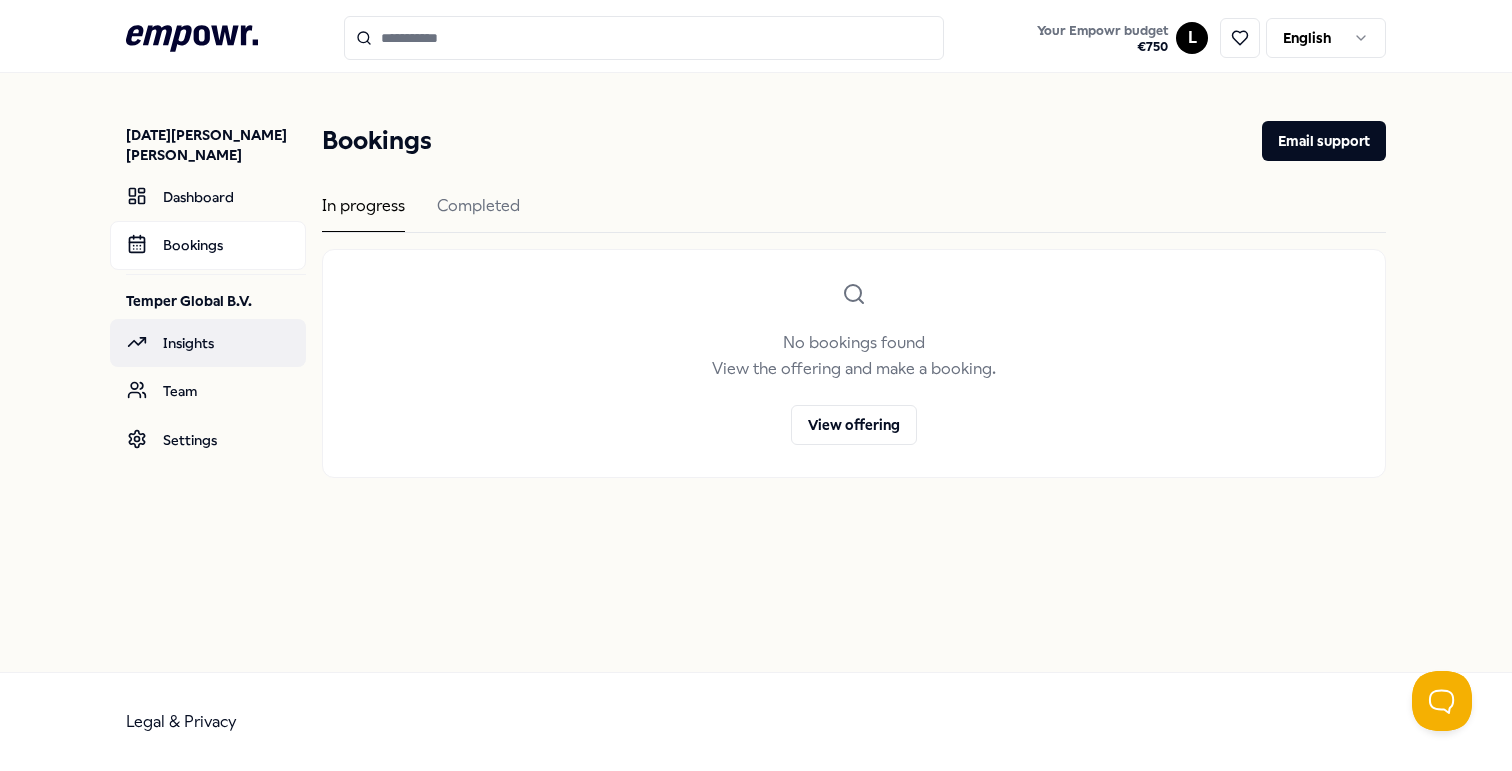 click on "Insights" at bounding box center [208, 343] 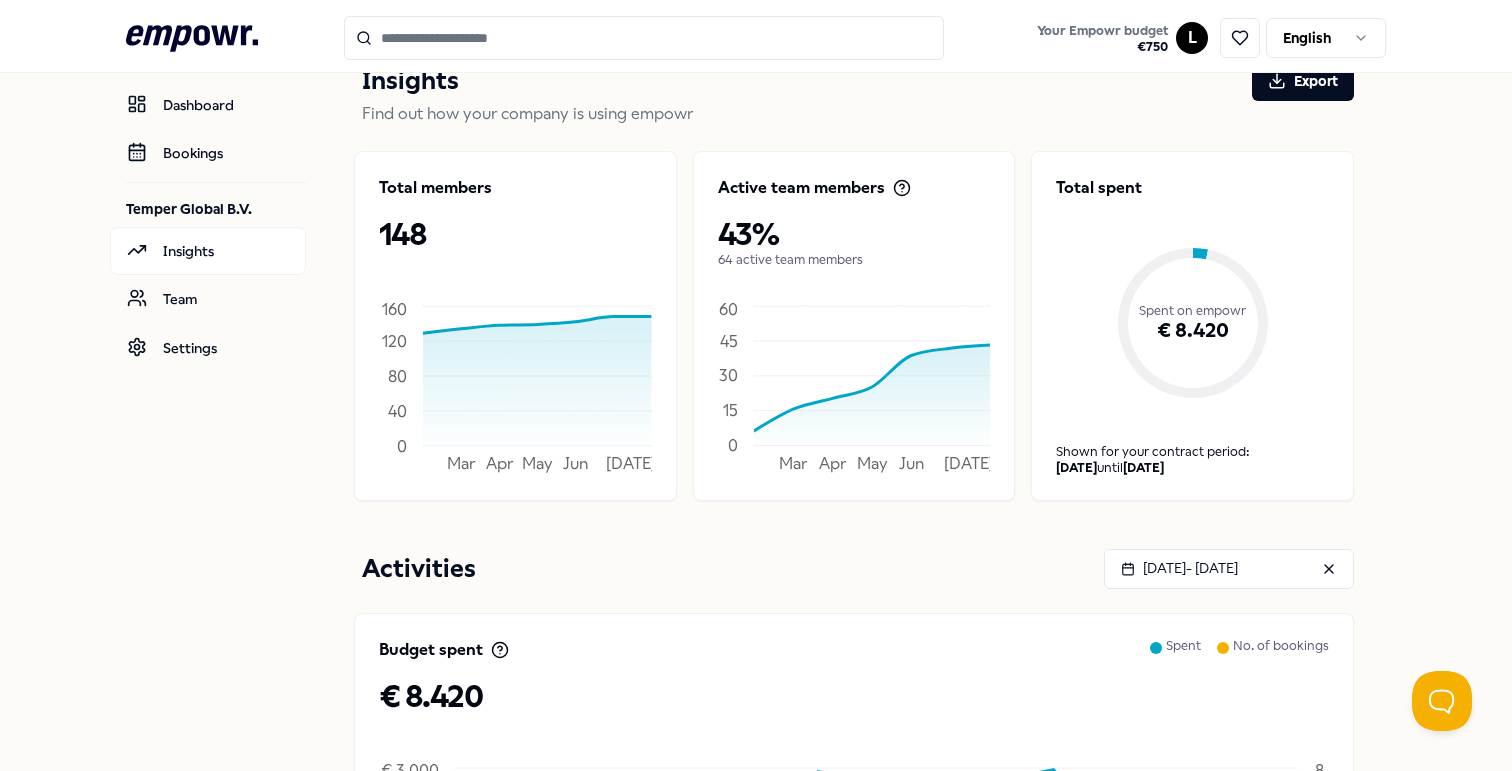 scroll, scrollTop: 0, scrollLeft: 0, axis: both 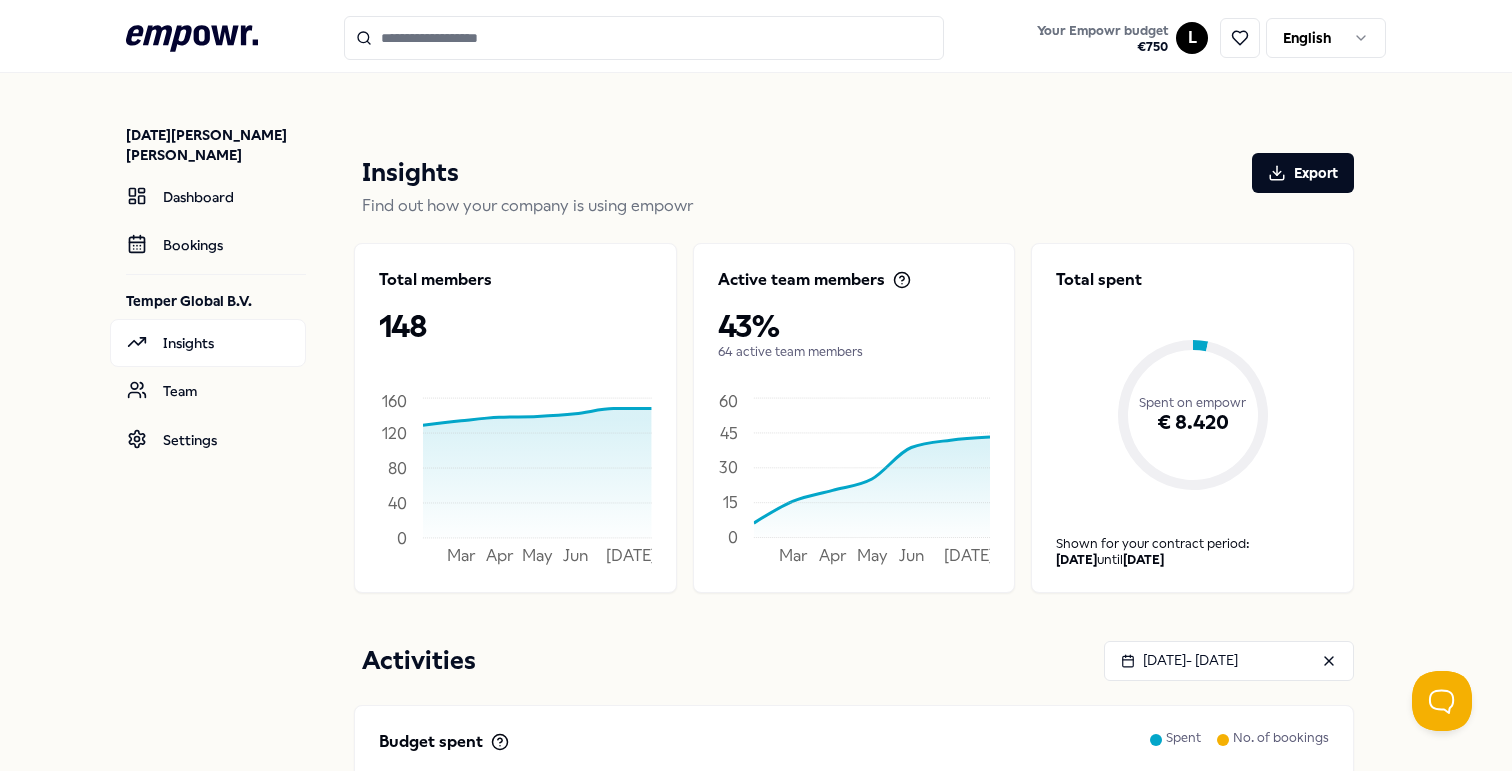click on ".empowr-logo_svg__cls-1{fill:#03032f}" 